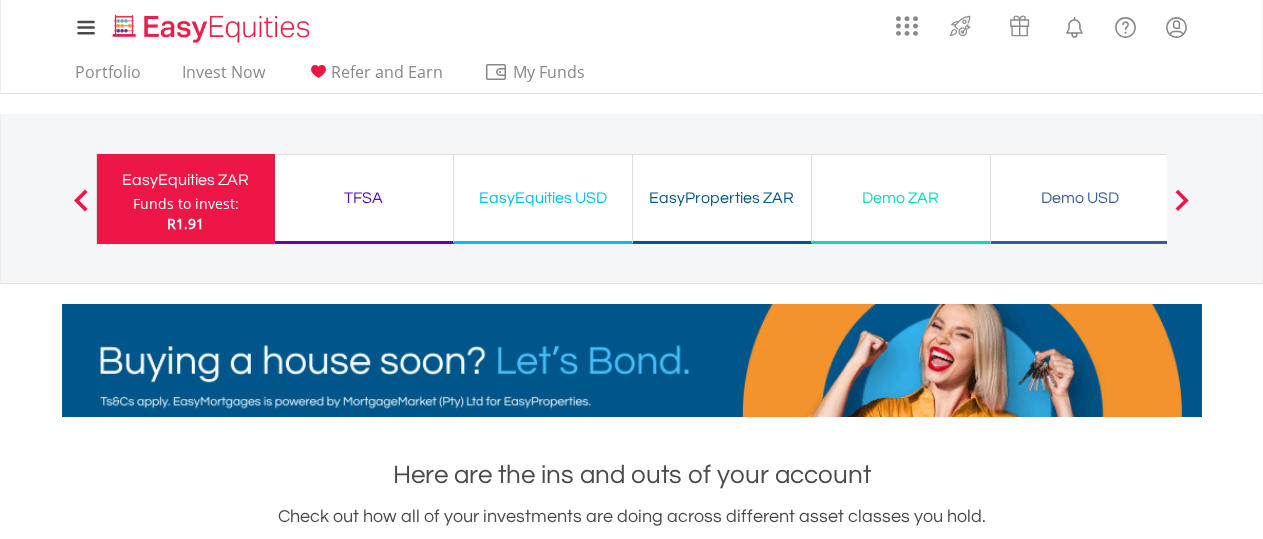 scroll, scrollTop: 0, scrollLeft: 0, axis: both 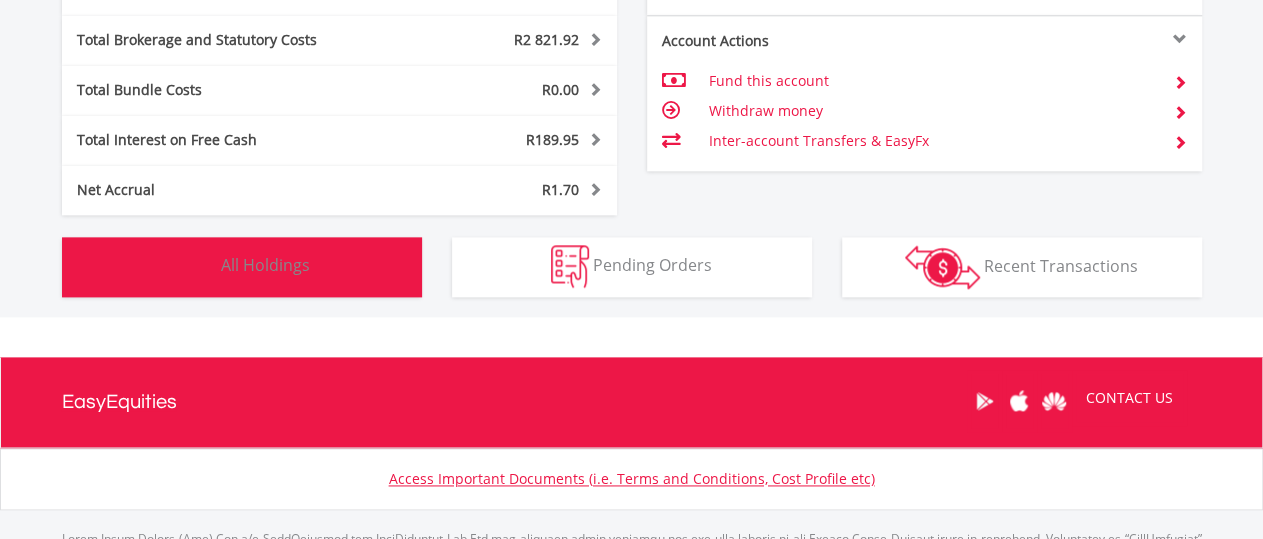 click on "Holdings
All Holdings" at bounding box center (242, 267) 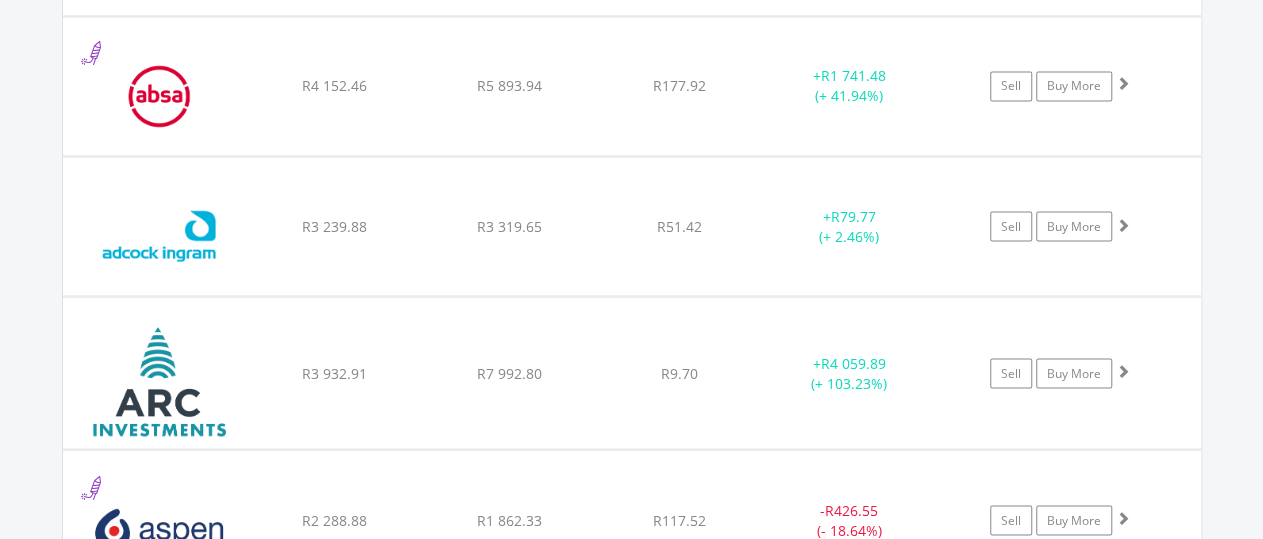 scroll, scrollTop: 1848, scrollLeft: 0, axis: vertical 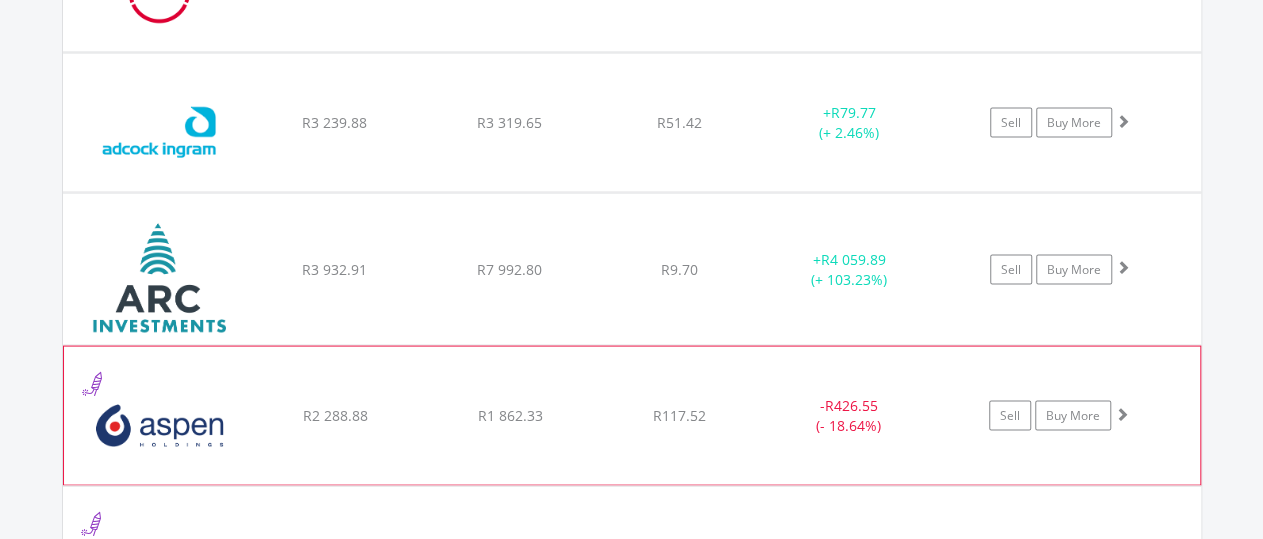 click on "﻿
Aspen Pharmacare Holdings Limited
R2 288.88
R1 862.33
R117.52
-  R426.55 (- 18.64%)
Sell
Buy More" at bounding box center (632, -158) 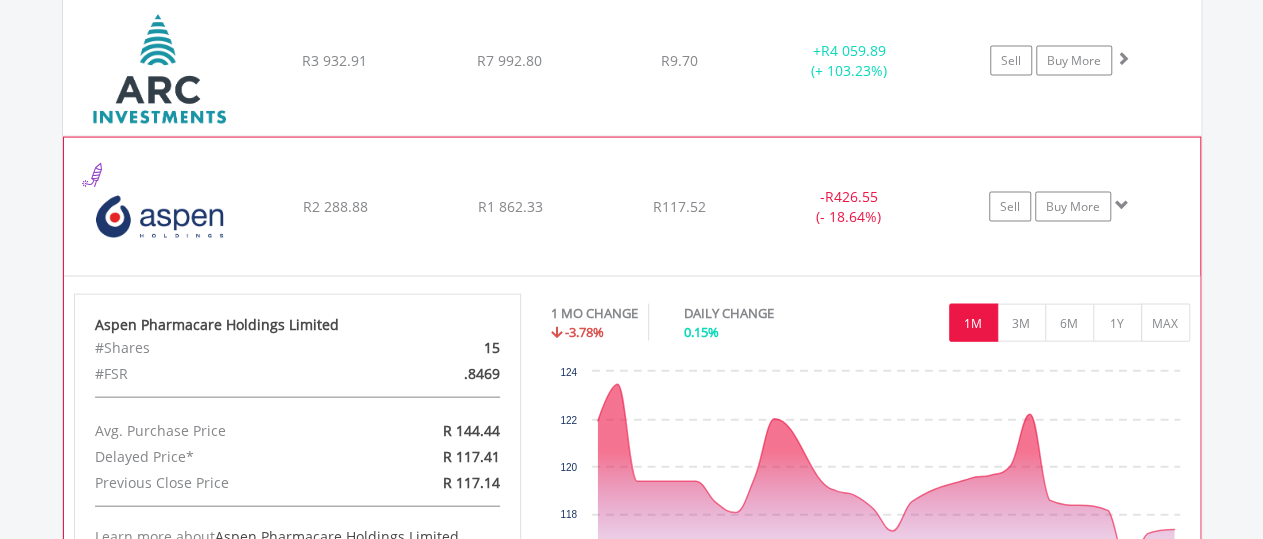 scroll, scrollTop: 2160, scrollLeft: 0, axis: vertical 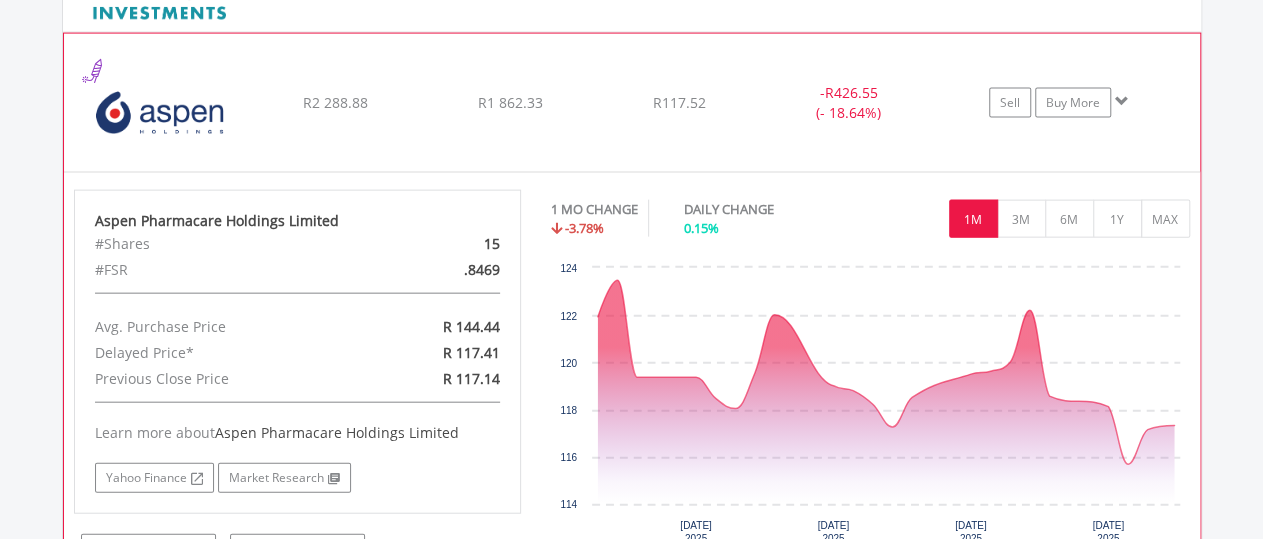 click on "﻿
Aspen Pharmacare Holdings Limited
R2 288.88
R1 862.33
R117.52
-  R426.55 (- 18.64%)
Sell
Buy More" at bounding box center (632, -470) 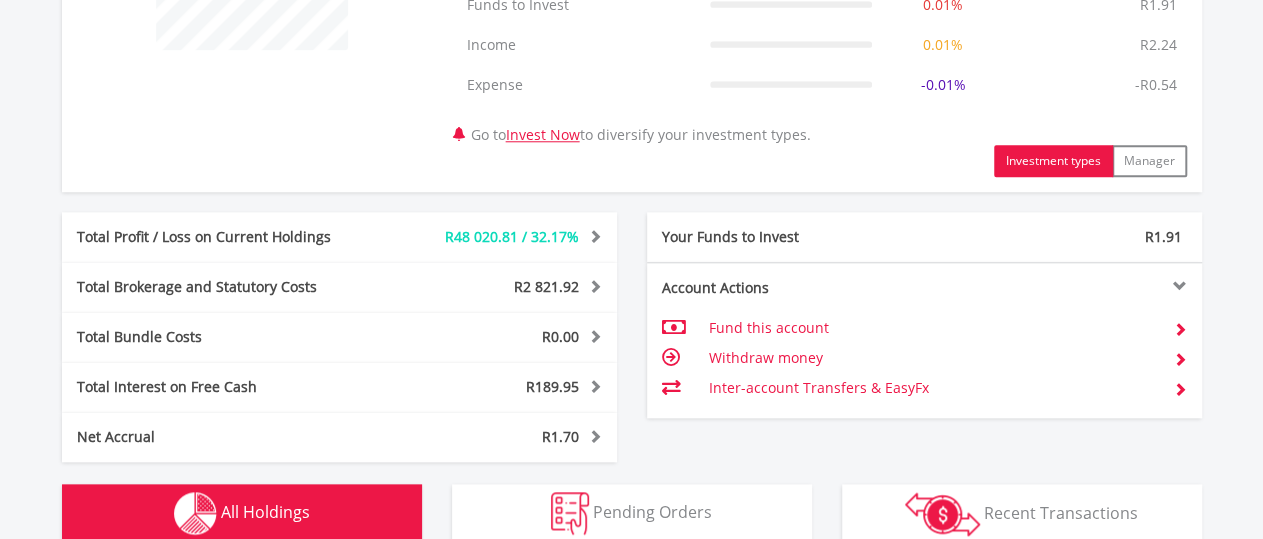 scroll, scrollTop: 912, scrollLeft: 0, axis: vertical 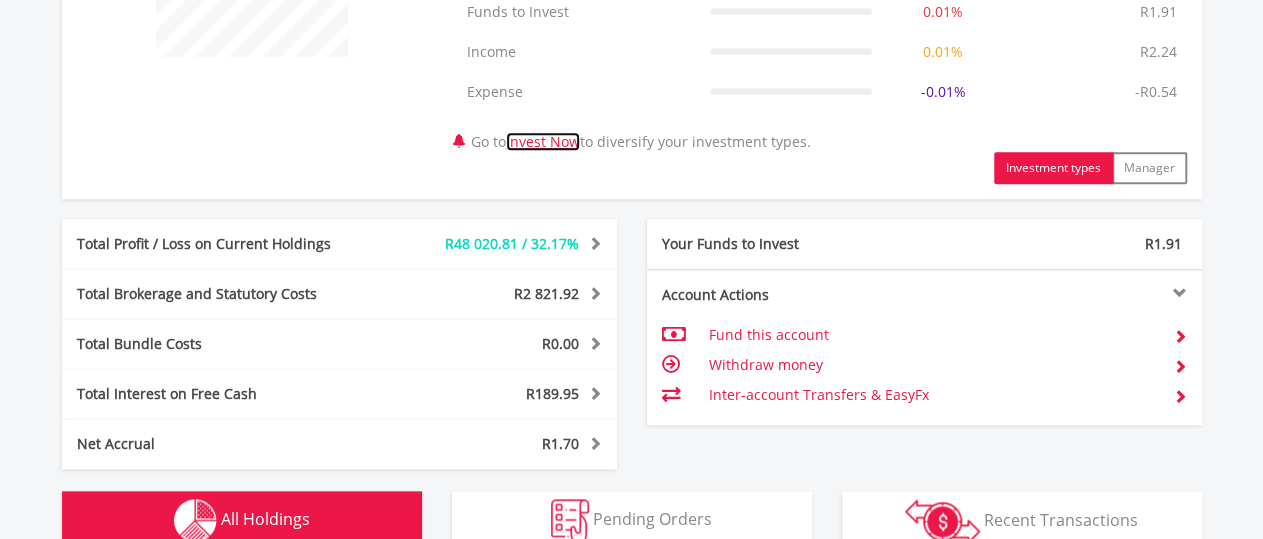 click on "Invest Now" at bounding box center (543, 141) 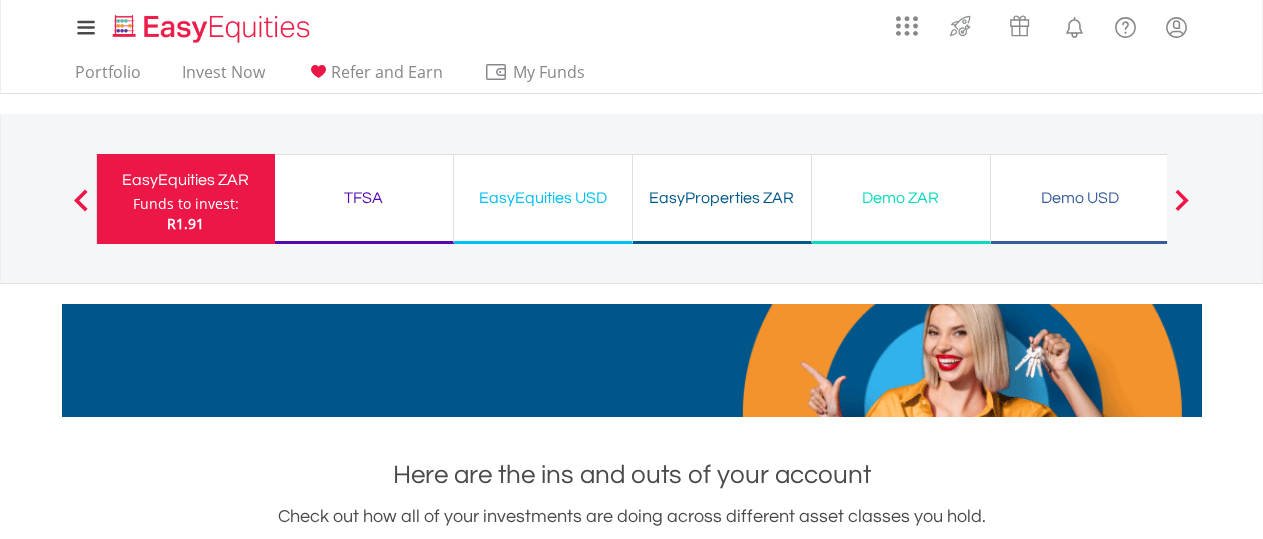 scroll, scrollTop: 0, scrollLeft: 0, axis: both 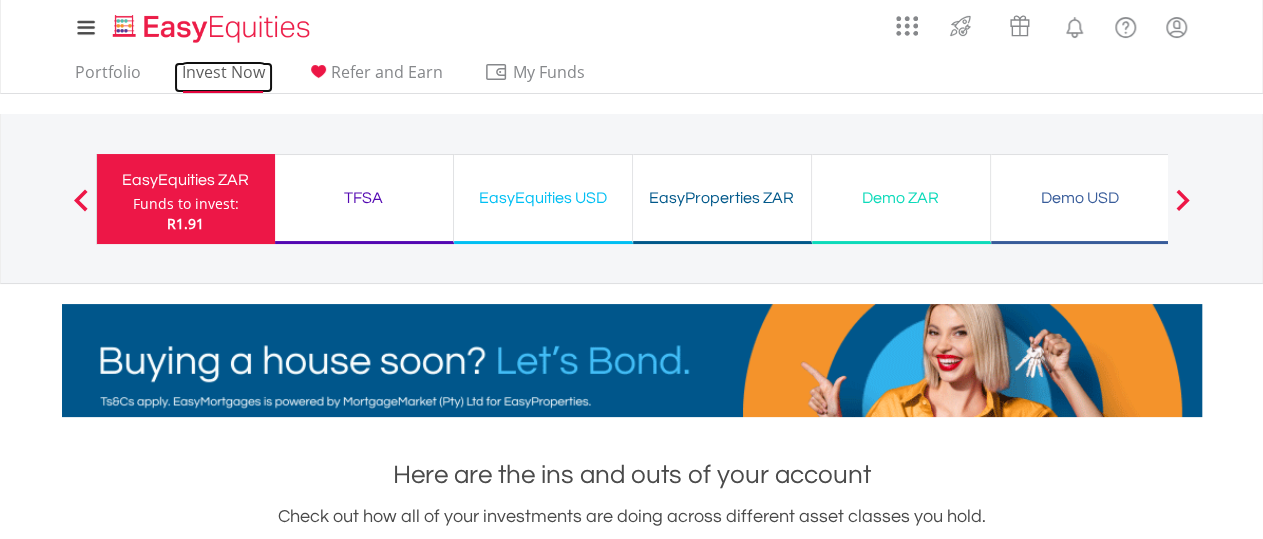 click on "Invest Now" at bounding box center (223, 77) 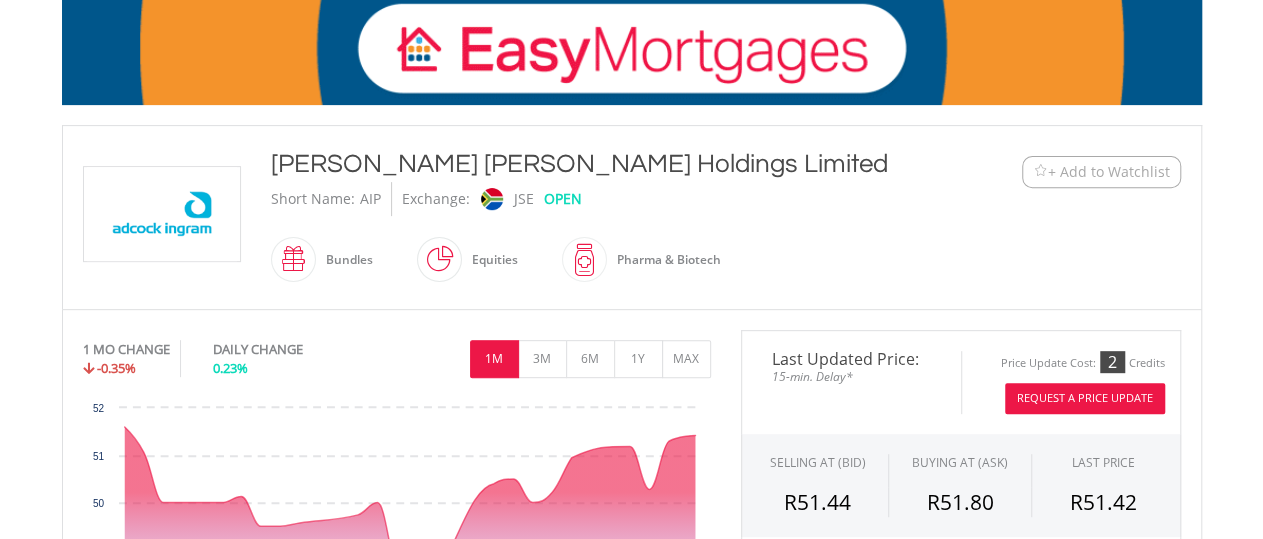scroll, scrollTop: 312, scrollLeft: 0, axis: vertical 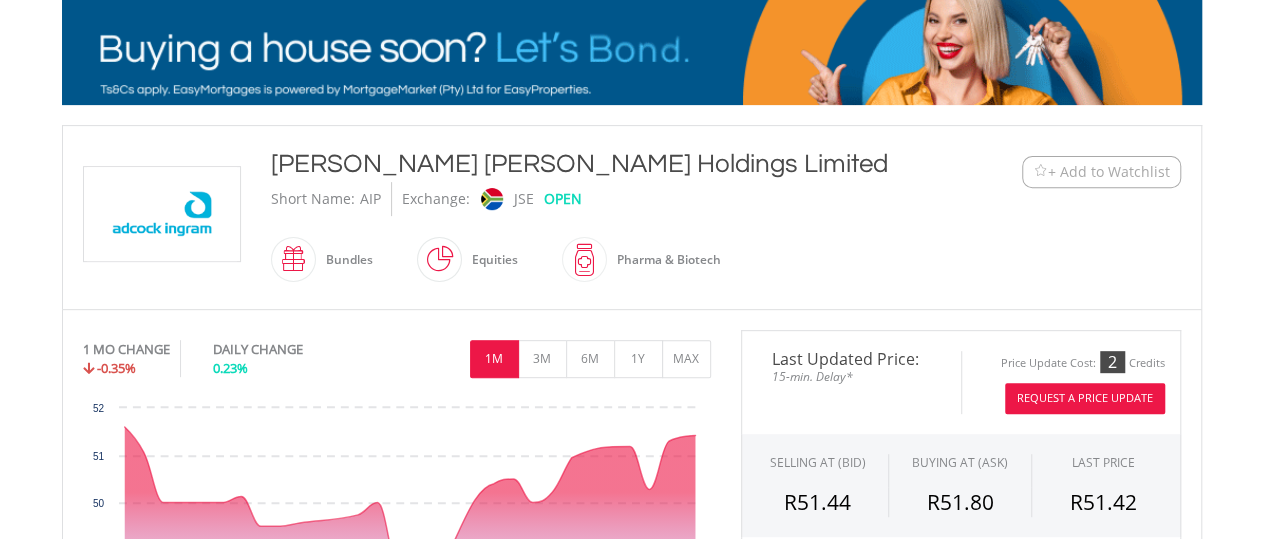 click on "[PERSON_NAME] [PERSON_NAME] Holdings Limited
Short Name:
AIP
Exchange:
JSE
OPEN
Bundles" at bounding box center (585, 217) 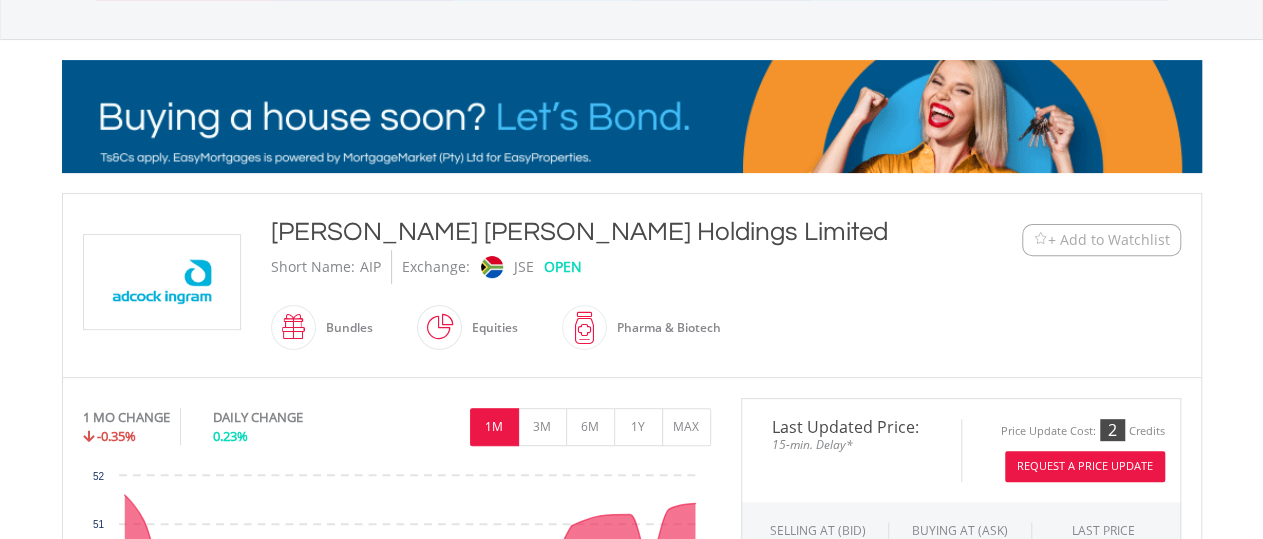 scroll, scrollTop: 208, scrollLeft: 0, axis: vertical 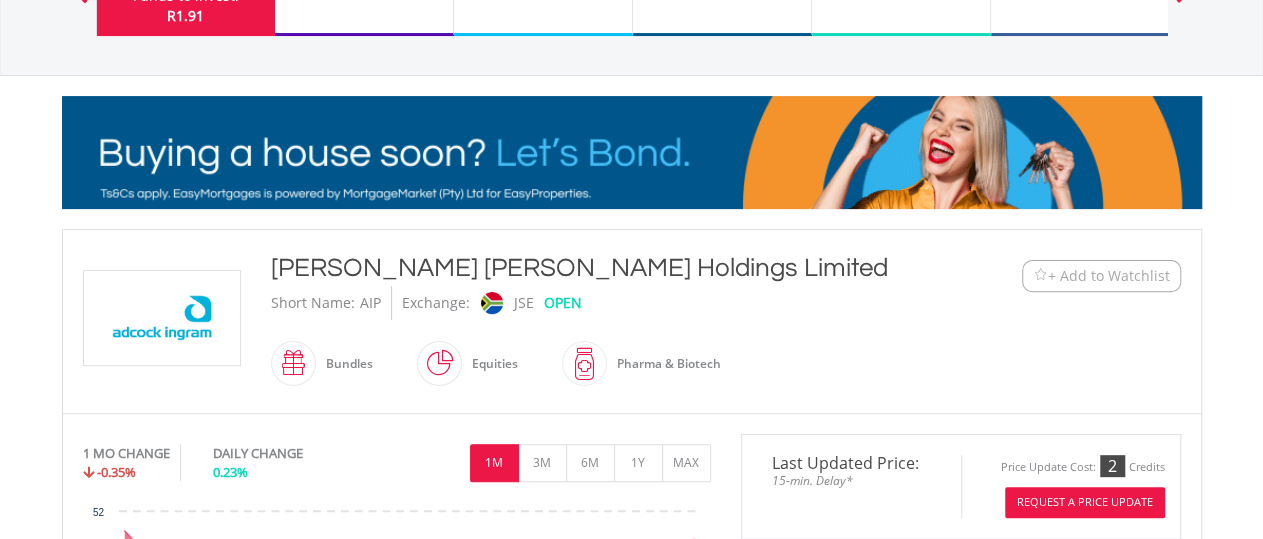 click on "+ Add to Watchlist" at bounding box center (1109, 276) 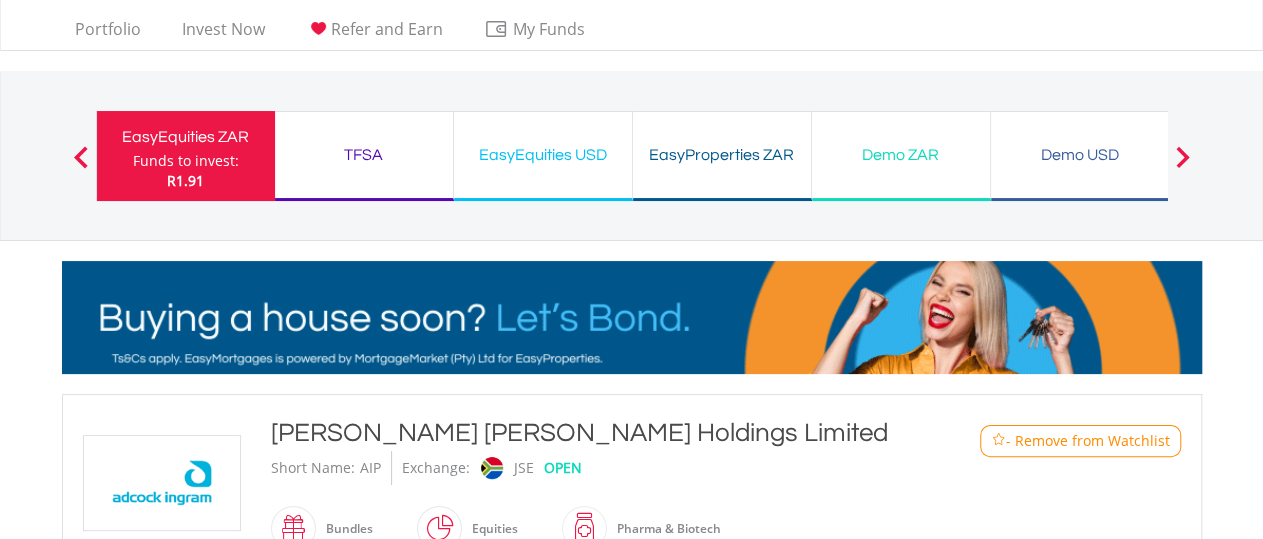 scroll, scrollTop: 0, scrollLeft: 0, axis: both 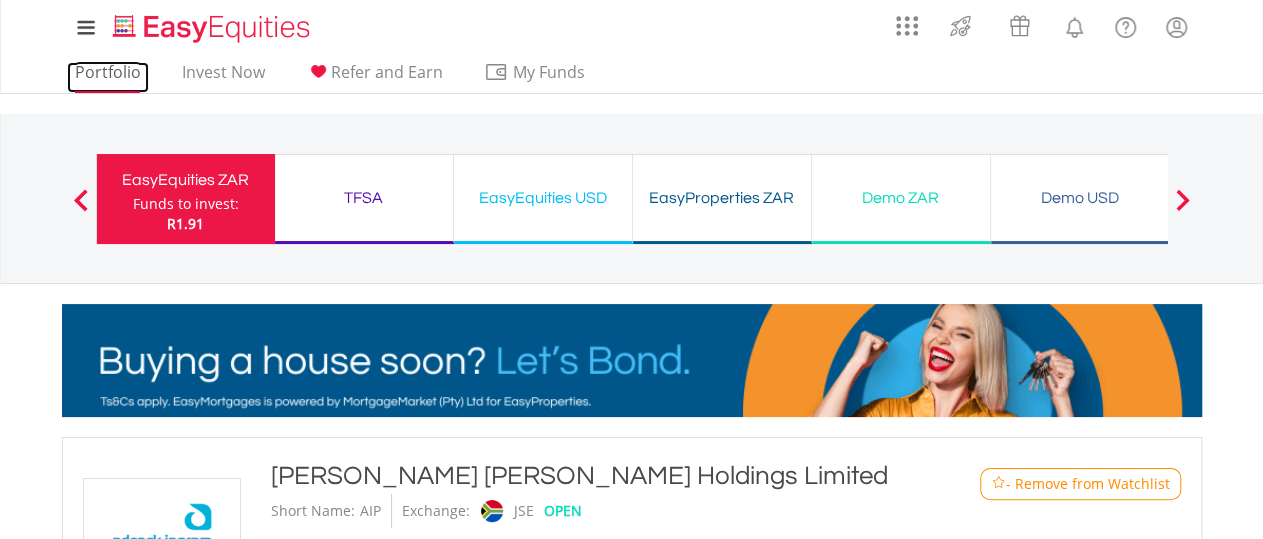 click on "Portfolio" at bounding box center (108, 77) 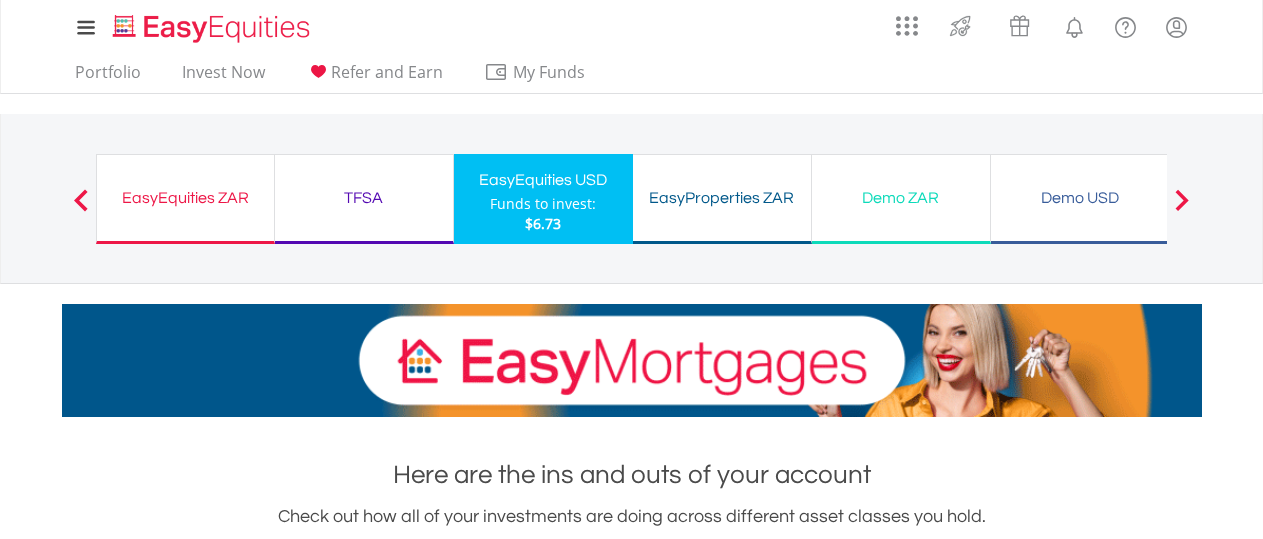 scroll, scrollTop: 1230, scrollLeft: 0, axis: vertical 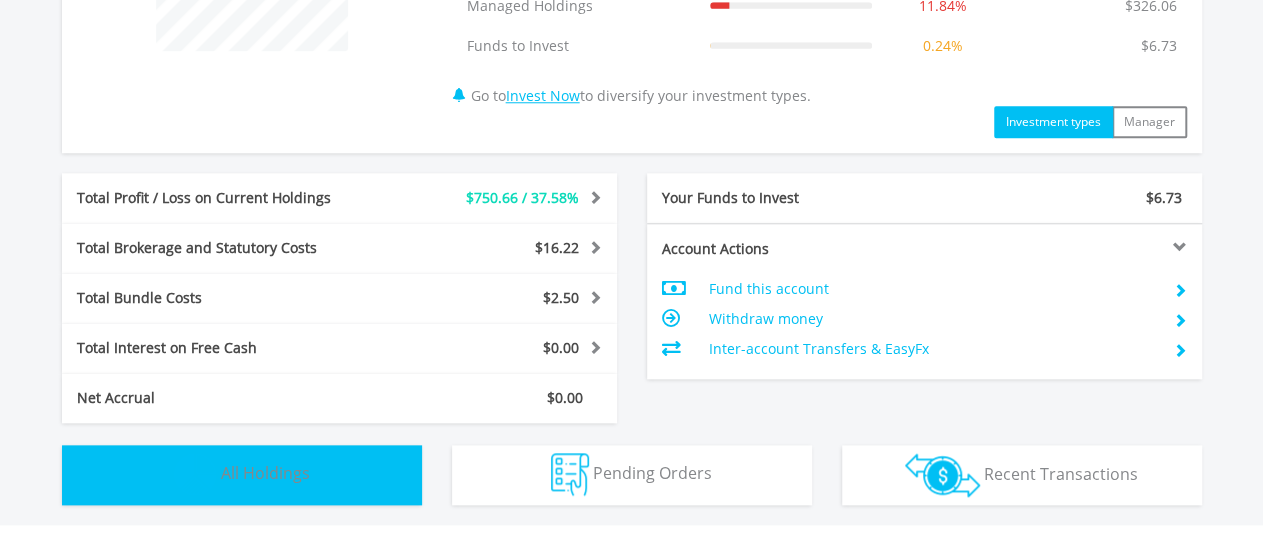 click on "All Holdings" at bounding box center (265, 473) 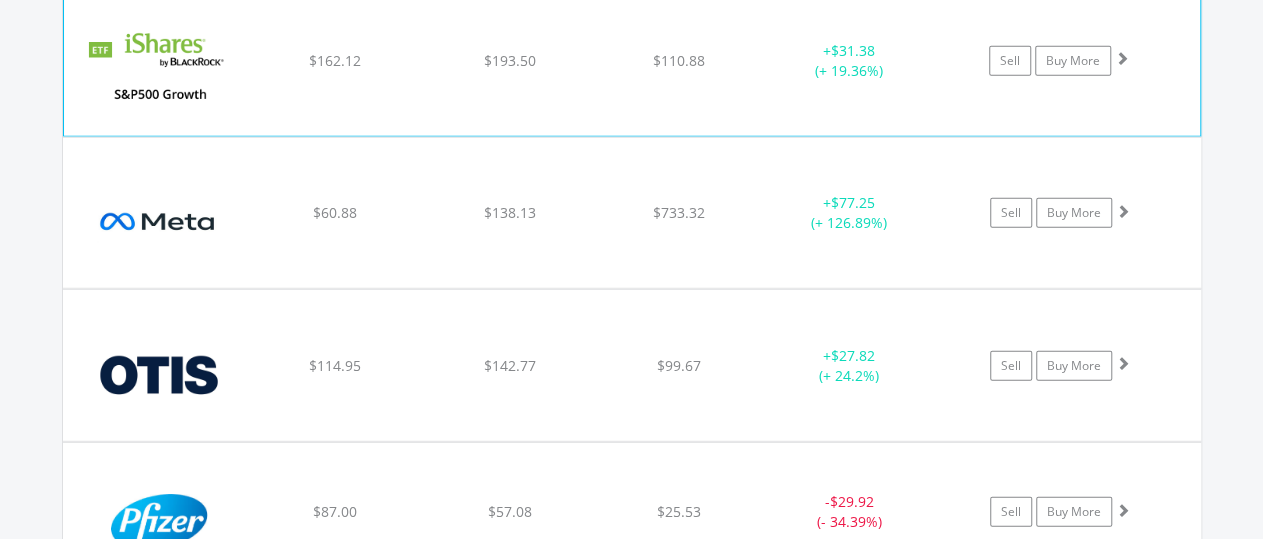 scroll, scrollTop: 2521, scrollLeft: 0, axis: vertical 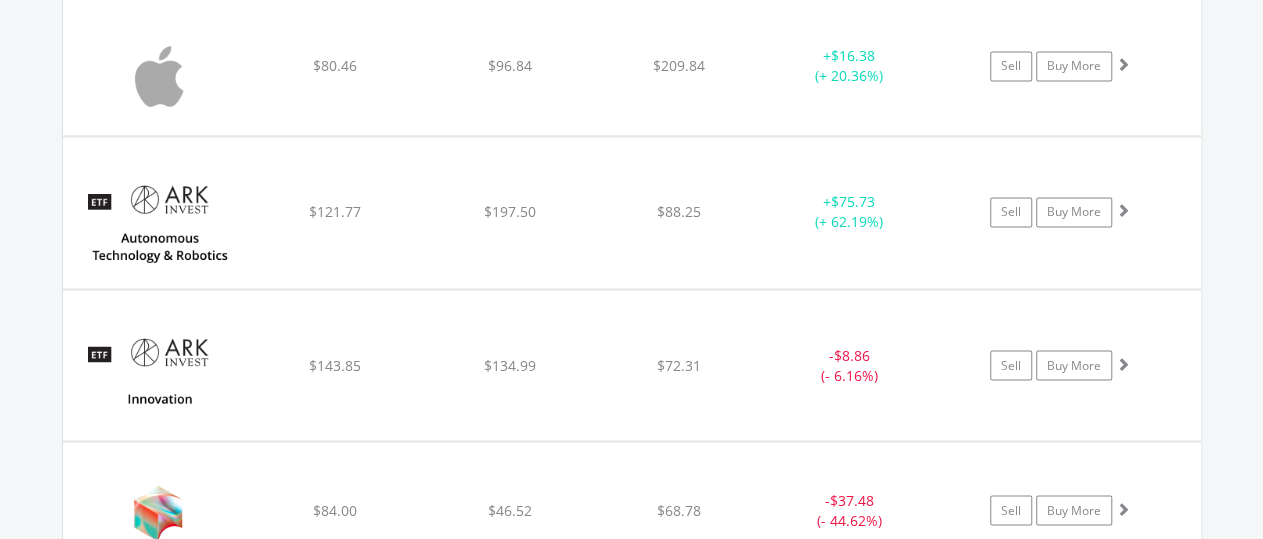 click on "﻿
ARK Innovation ETF
$143.85
$134.99
$72.31
-  $8.86 (- 6.16%)
Sell
Buy More" at bounding box center (632, 66) 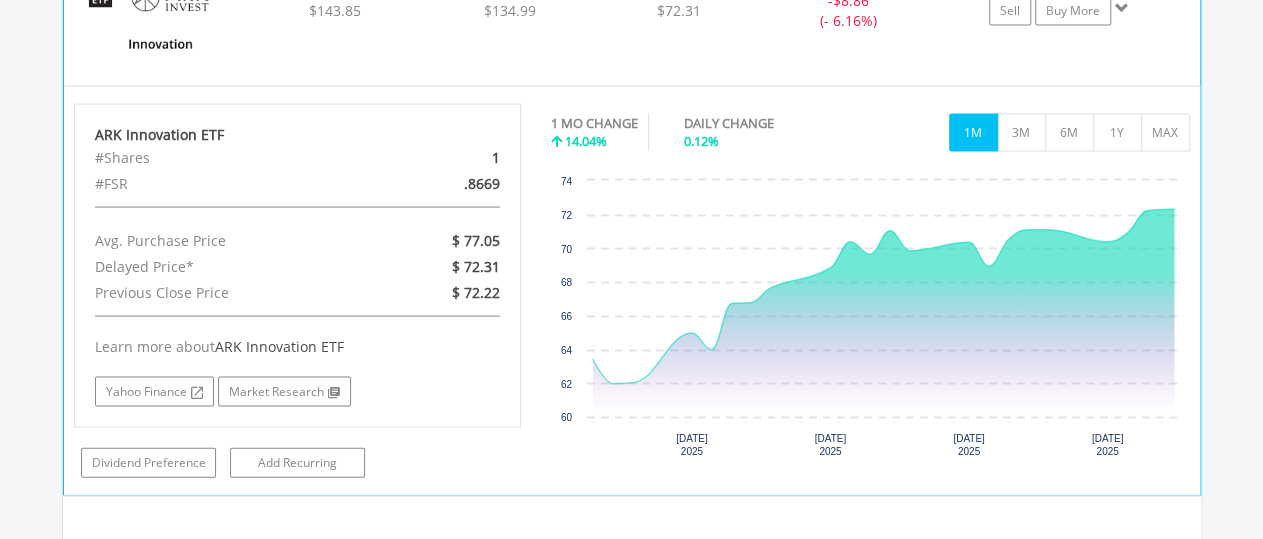 scroll, scrollTop: 1897, scrollLeft: 0, axis: vertical 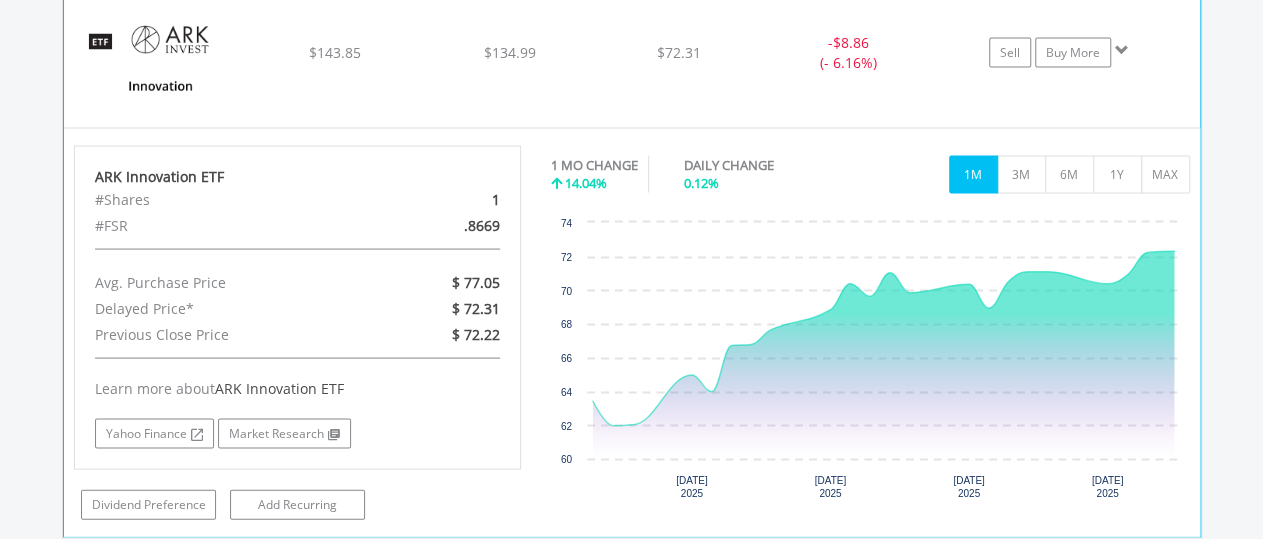 click on "﻿
ARK Innovation ETF
$143.85
$134.99
$72.31
-  $8.86 (- 6.16%)
Sell
Buy More" at bounding box center [632, -246] 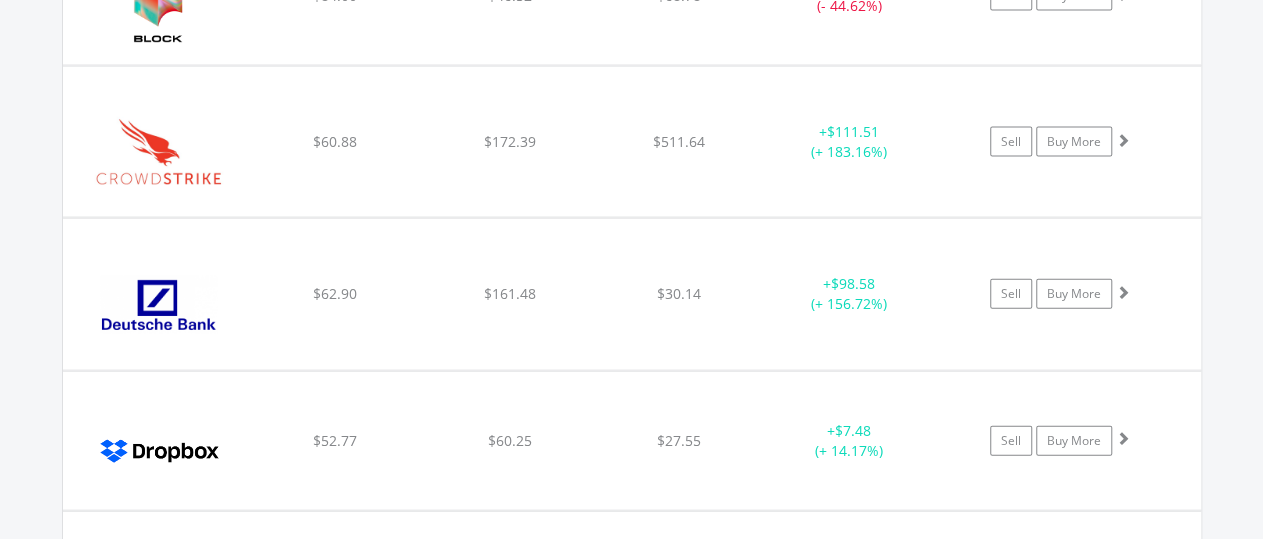 scroll, scrollTop: 2105, scrollLeft: 0, axis: vertical 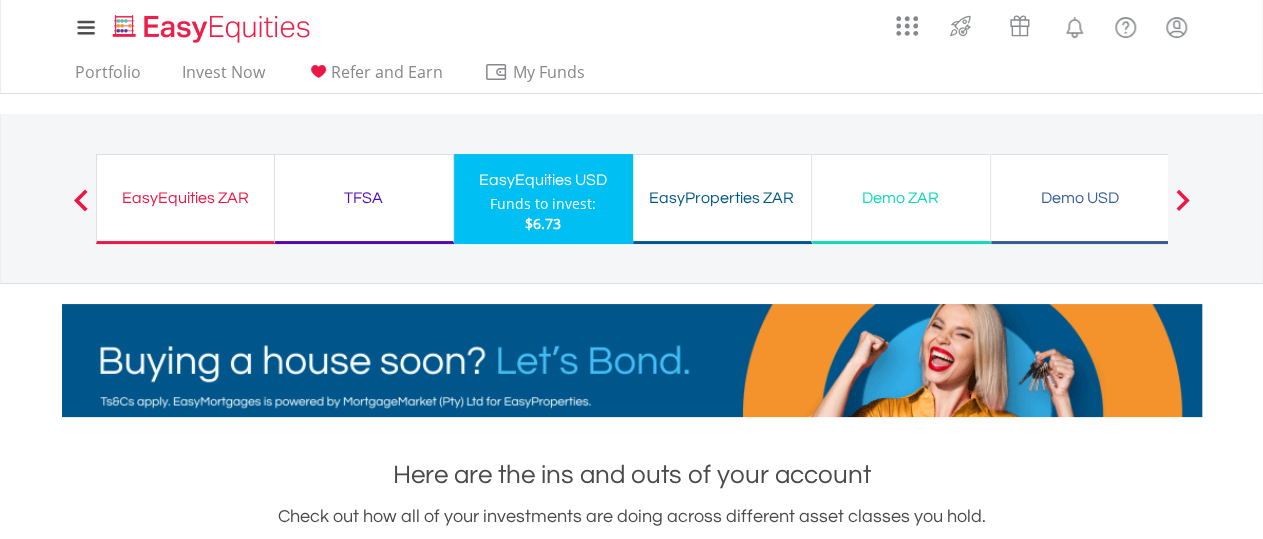 click on "TFSA" at bounding box center [364, 198] 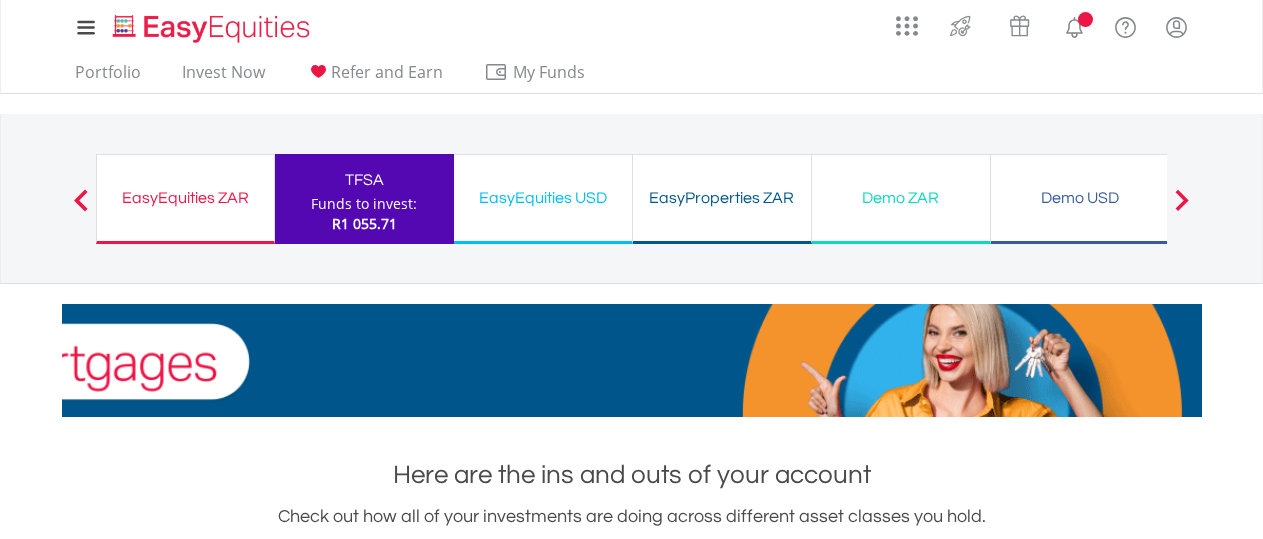 scroll, scrollTop: 0, scrollLeft: 0, axis: both 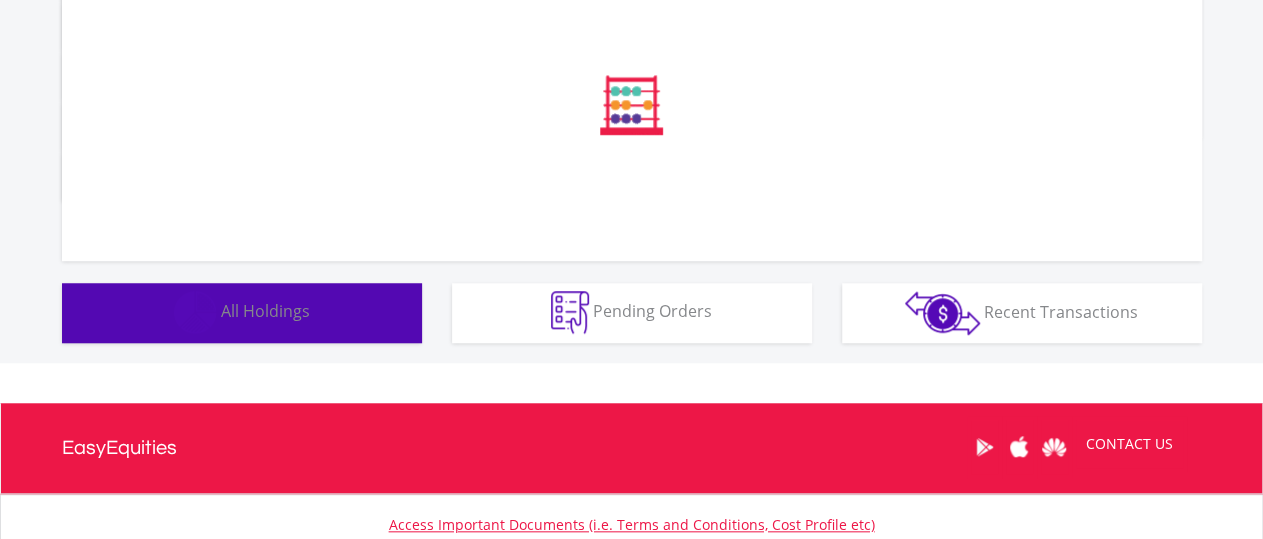 click on "Holdings
All Holdings" at bounding box center (242, 313) 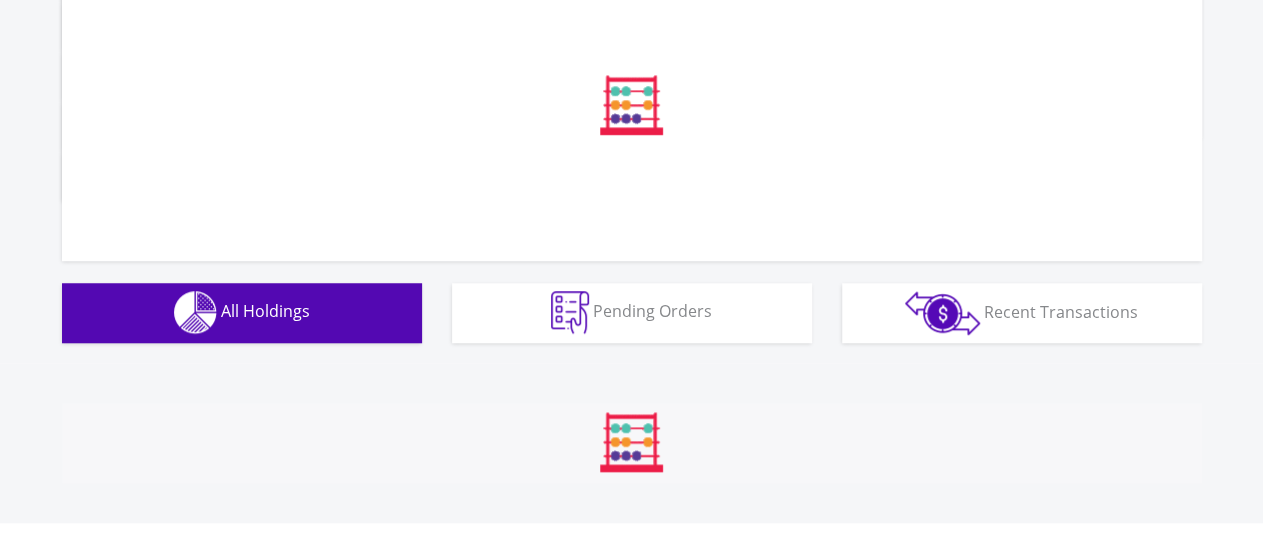 scroll, scrollTop: 1130, scrollLeft: 0, axis: vertical 